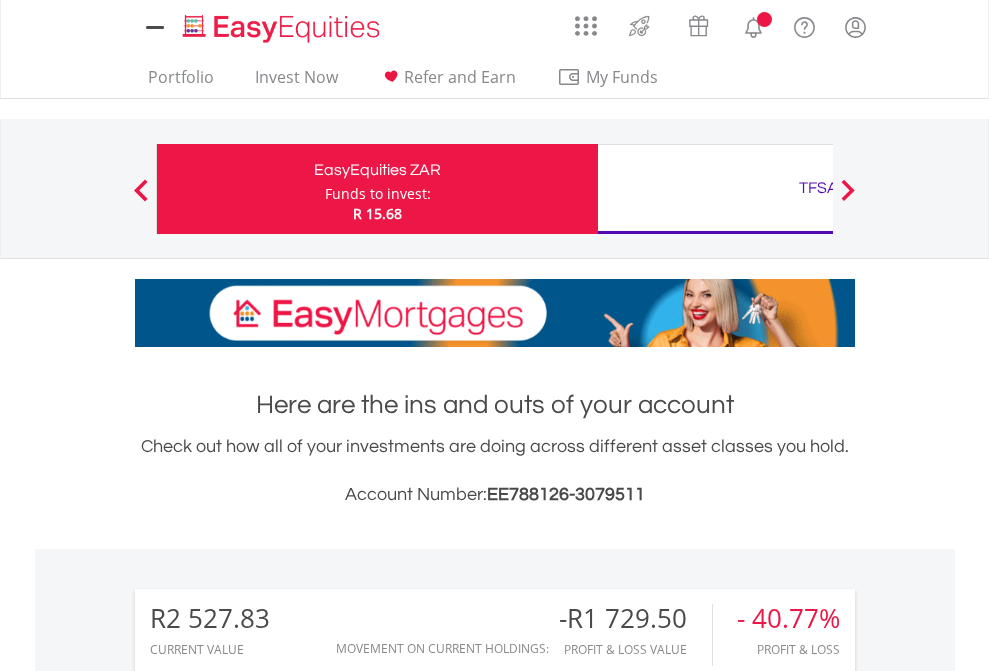 scroll, scrollTop: 0, scrollLeft: 0, axis: both 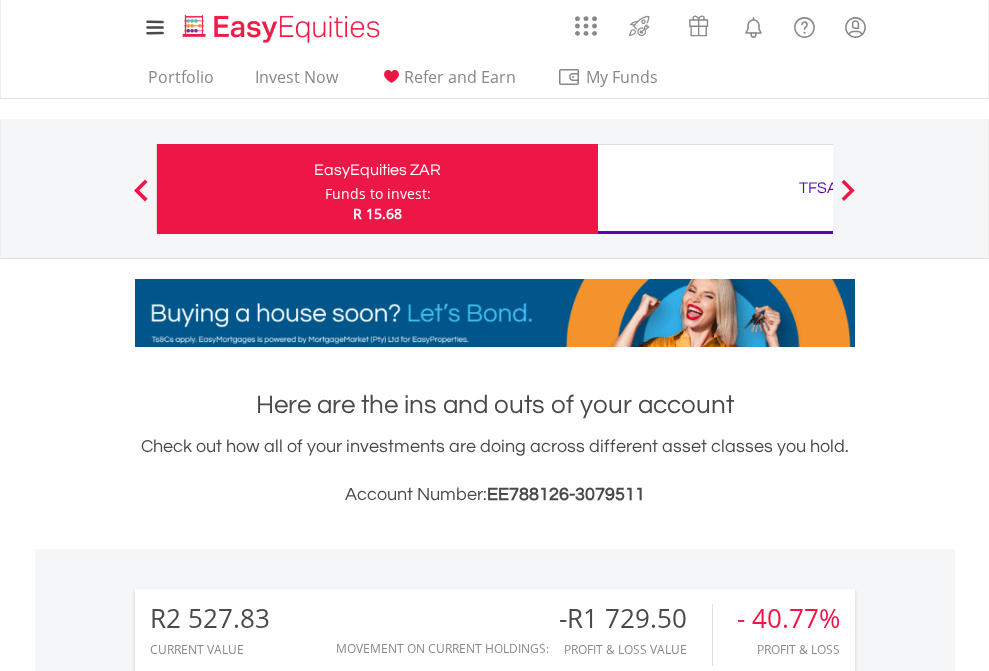click on "Funds to invest:" at bounding box center (378, 194) 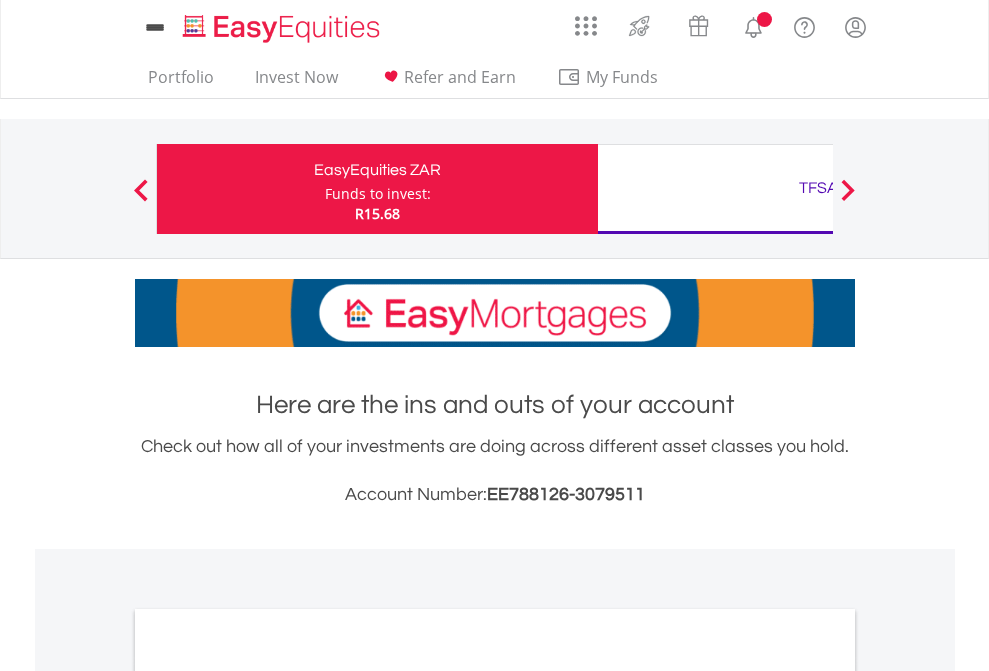 scroll, scrollTop: 0, scrollLeft: 0, axis: both 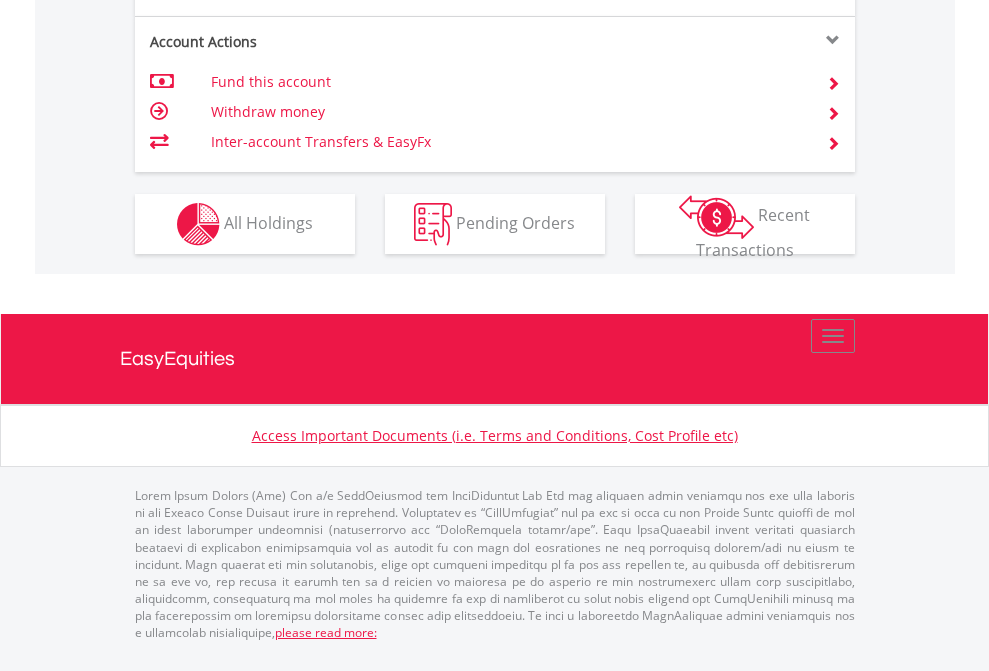 click on "Investment types" at bounding box center (706, -337) 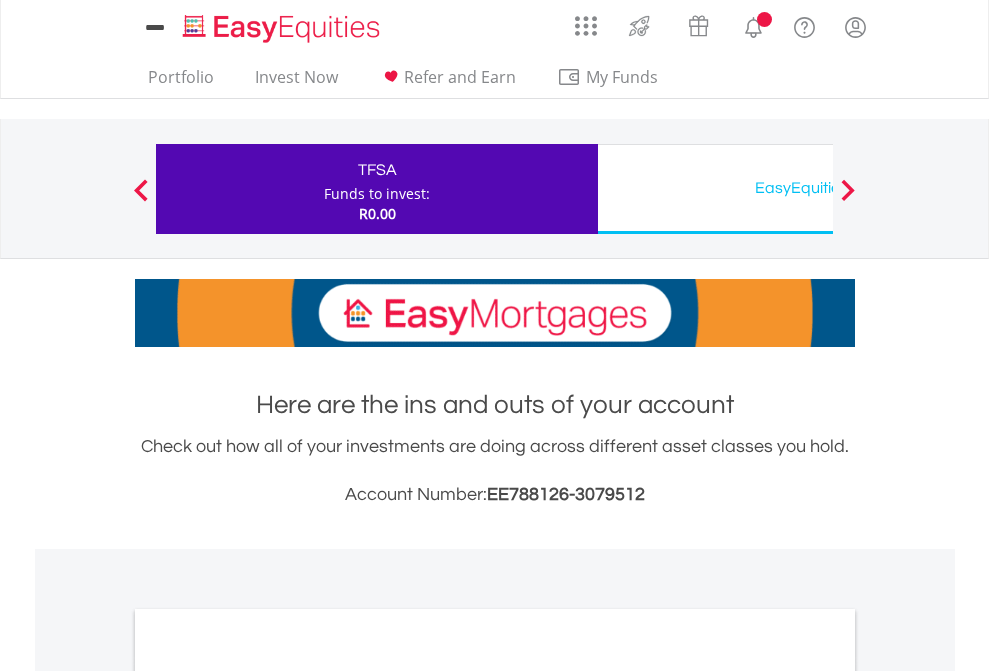 scroll, scrollTop: 0, scrollLeft: 0, axis: both 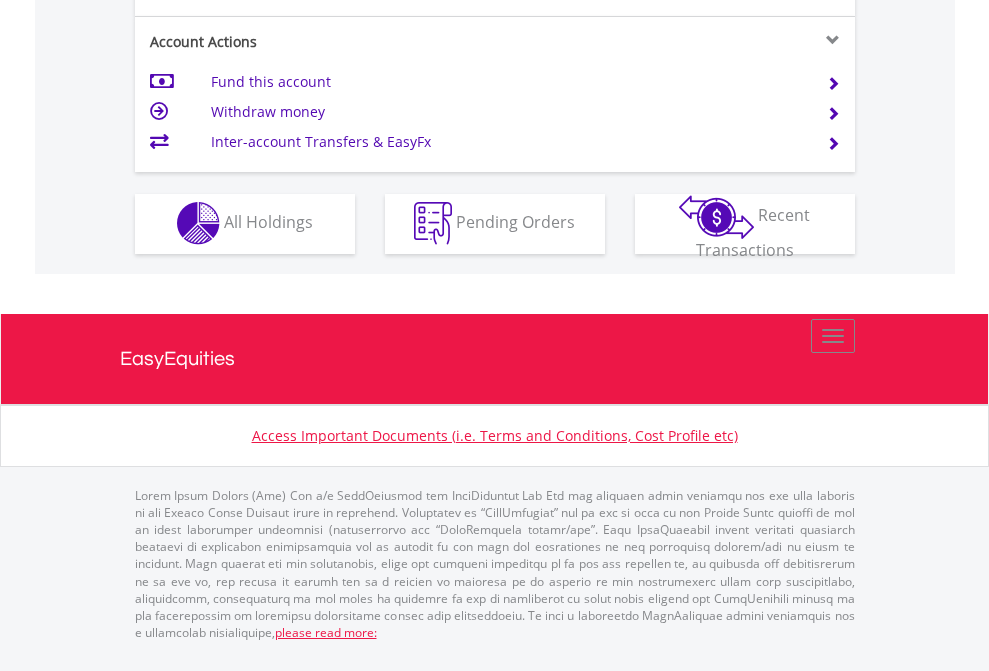 click on "Investment types" at bounding box center [706, -353] 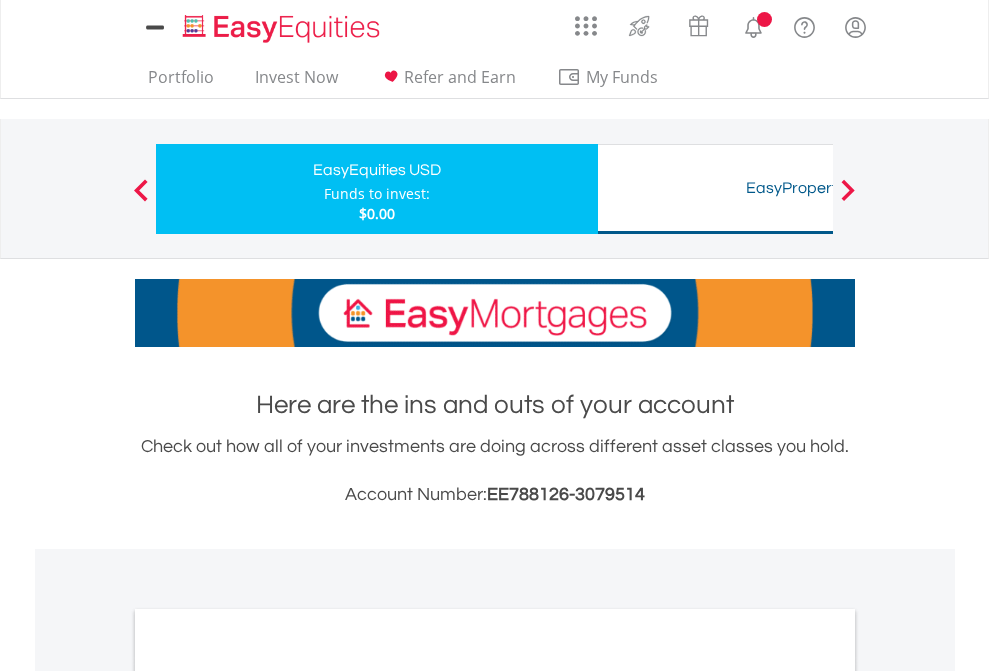scroll, scrollTop: 0, scrollLeft: 0, axis: both 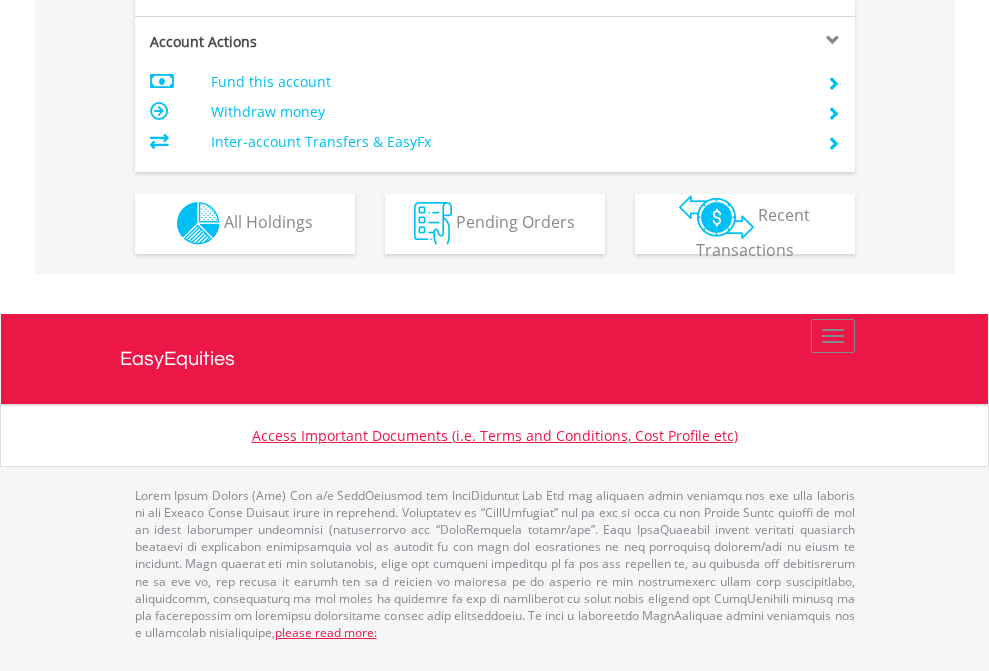 click on "Investment types" at bounding box center [706, -353] 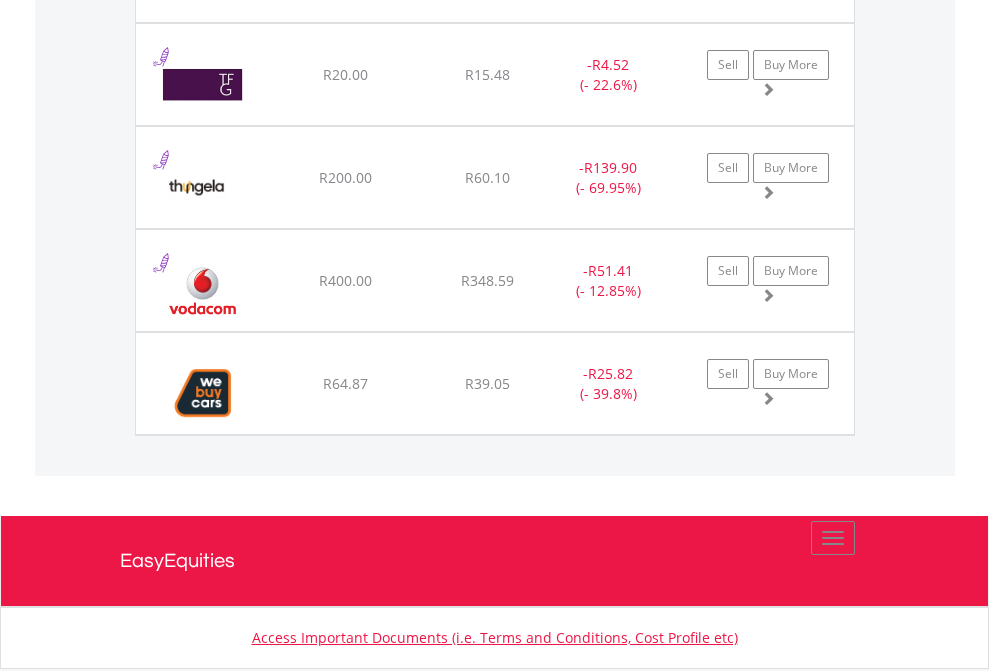 scroll, scrollTop: 2385, scrollLeft: 0, axis: vertical 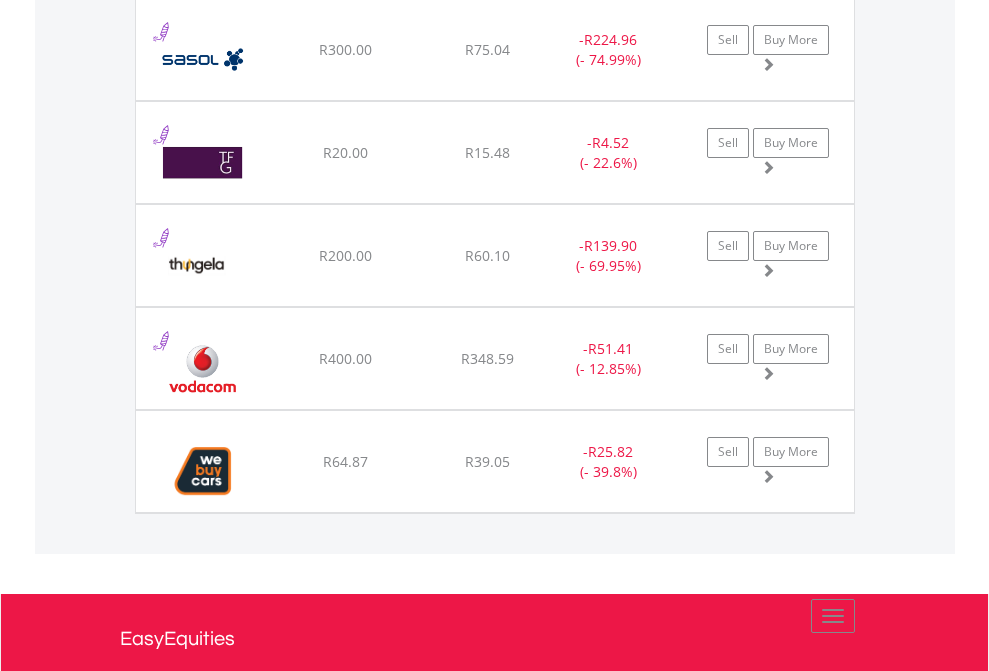 click on "TFSA" at bounding box center [818, -2197] 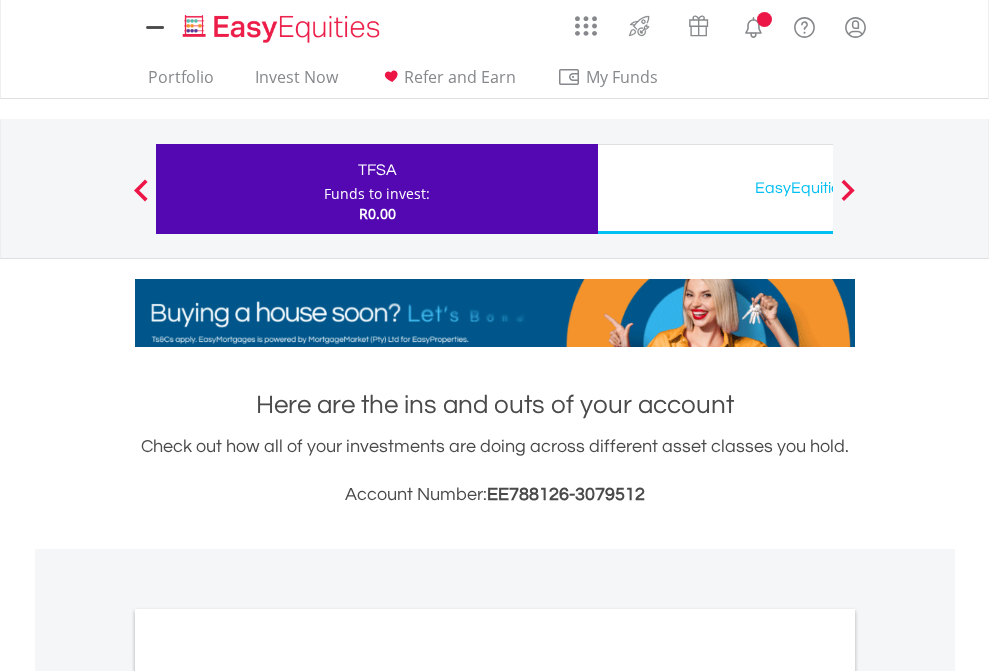 click on "All Holdings" at bounding box center (268, 1096) 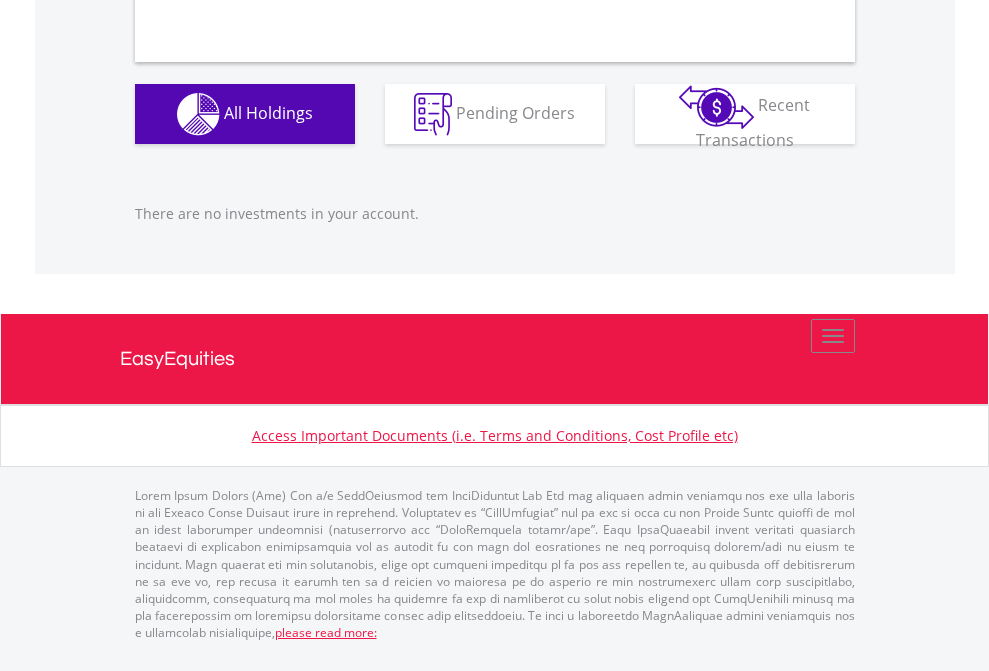scroll, scrollTop: 1980, scrollLeft: 0, axis: vertical 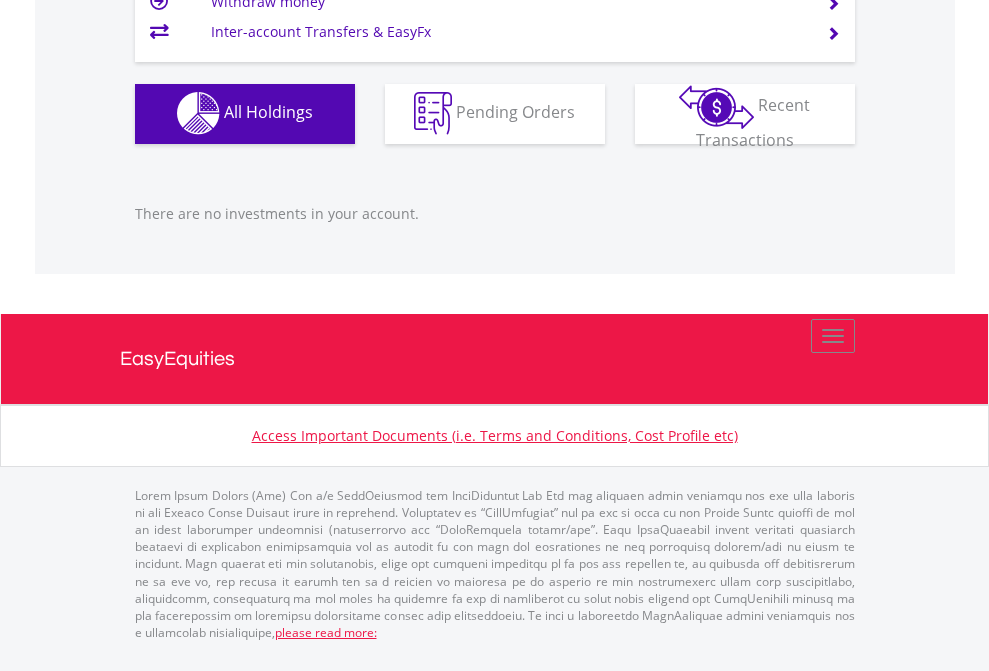 click on "EasyEquities USD" at bounding box center (818, -1142) 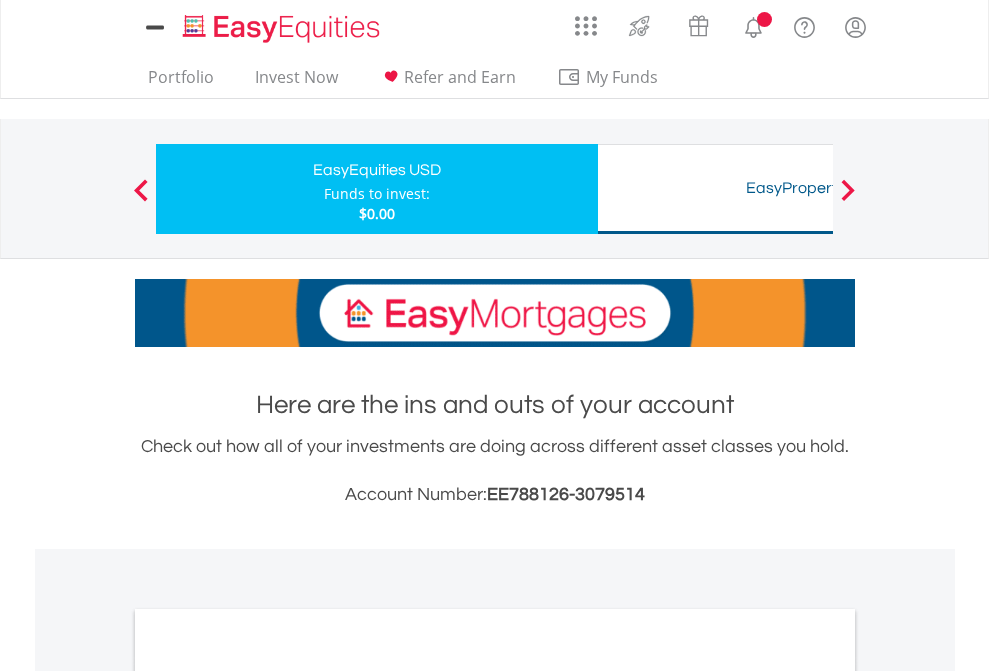 scroll, scrollTop: 0, scrollLeft: 0, axis: both 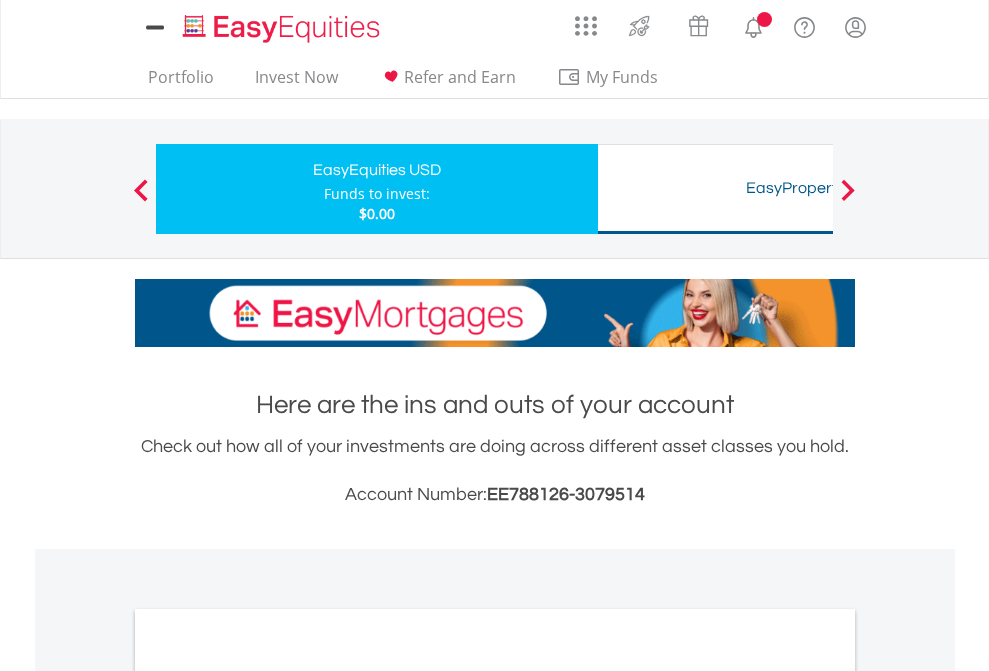 click on "All Holdings" at bounding box center [268, 1096] 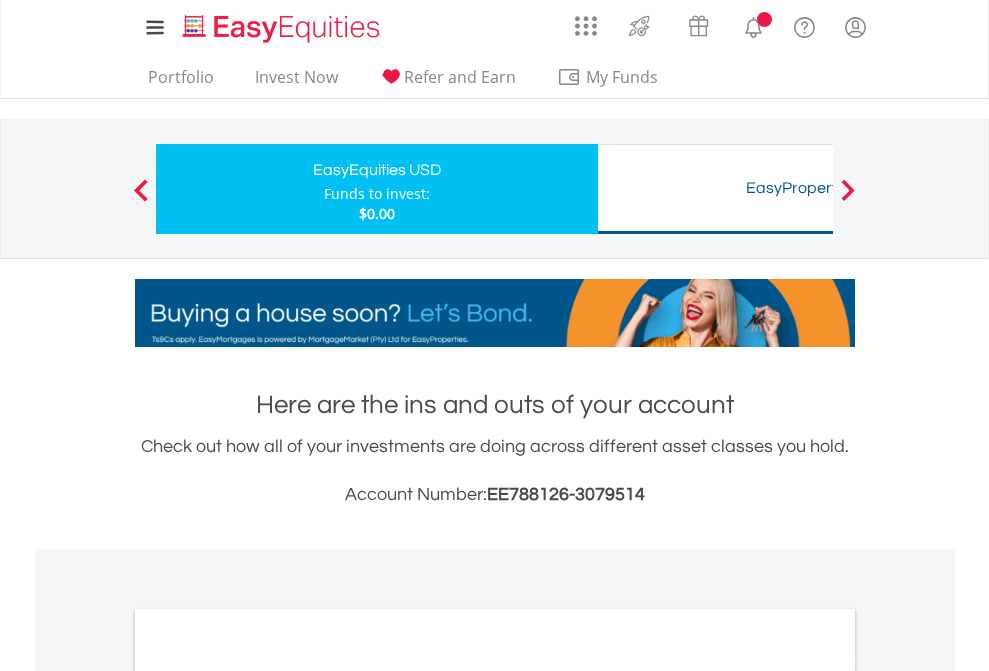 scroll, scrollTop: 1202, scrollLeft: 0, axis: vertical 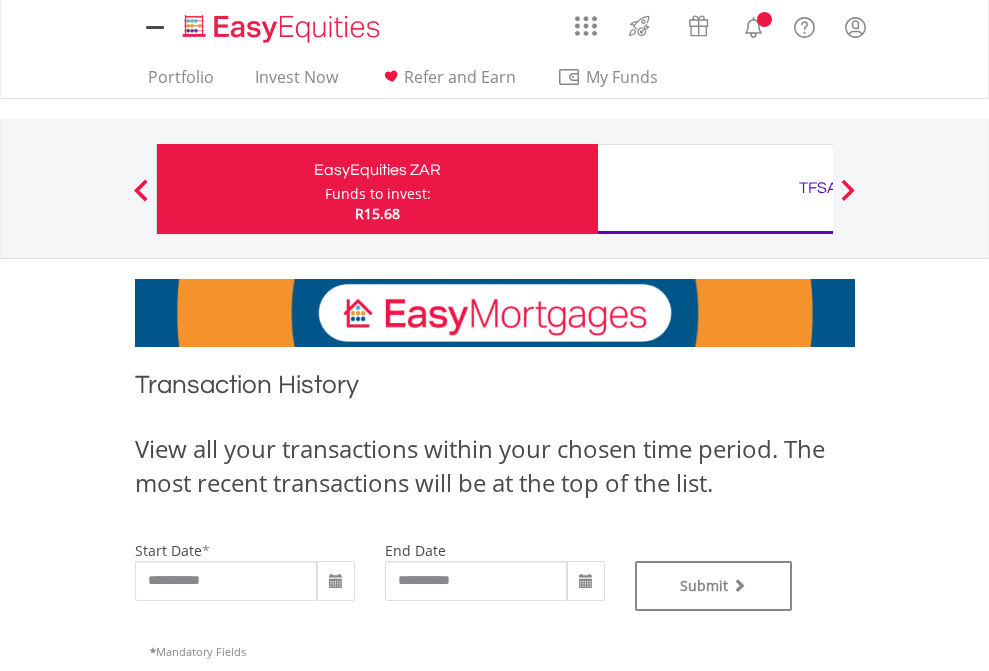 type on "**********" 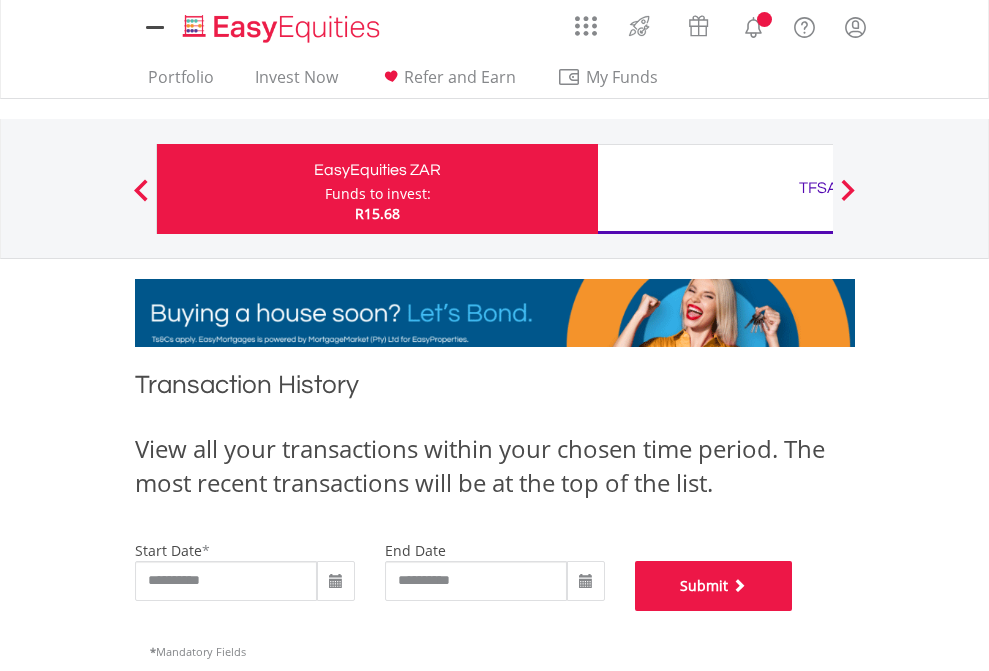 click on "Submit" at bounding box center (714, 586) 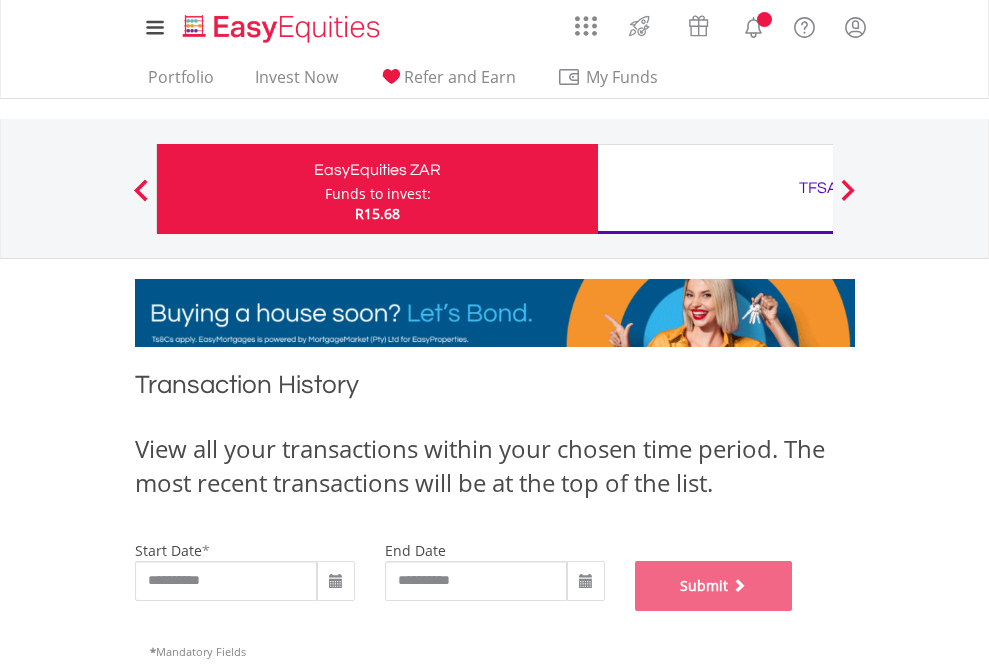scroll, scrollTop: 811, scrollLeft: 0, axis: vertical 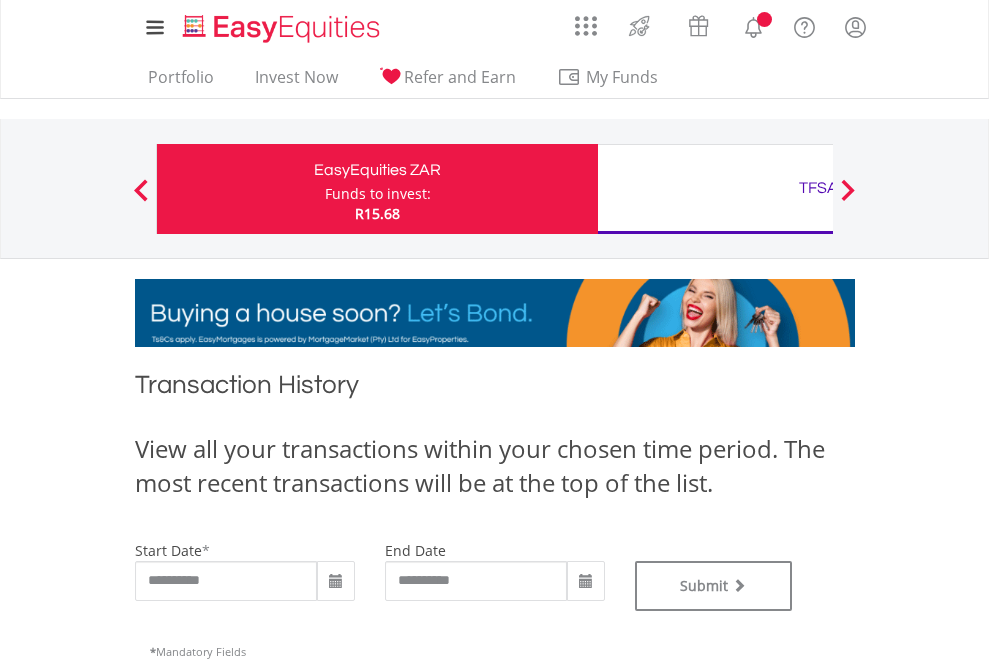 click on "TFSA" at bounding box center (818, 188) 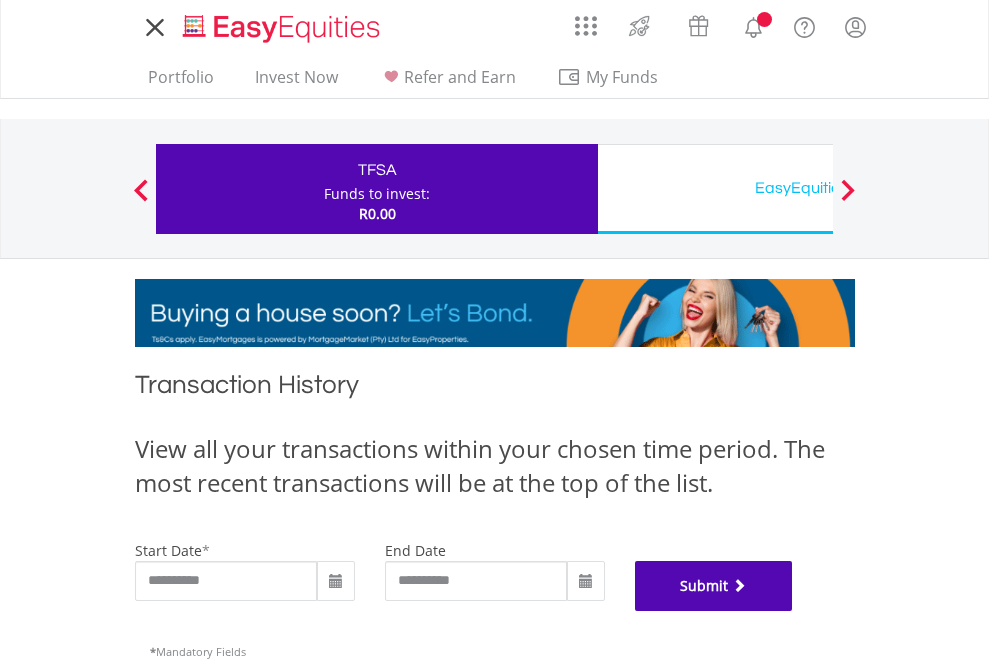 click on "Submit" at bounding box center [714, 586] 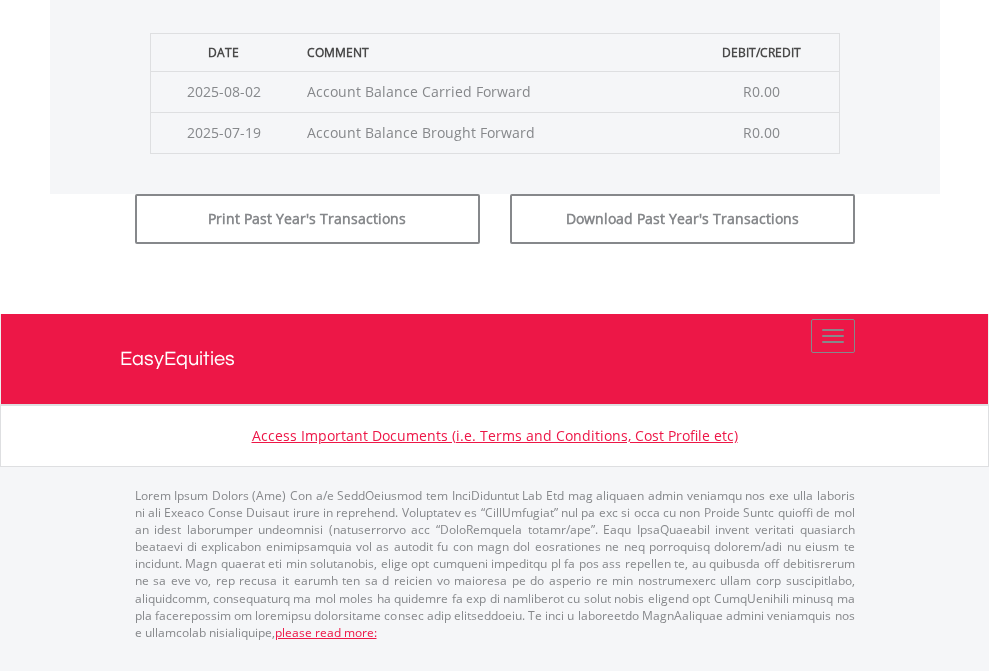 scroll, scrollTop: 811, scrollLeft: 0, axis: vertical 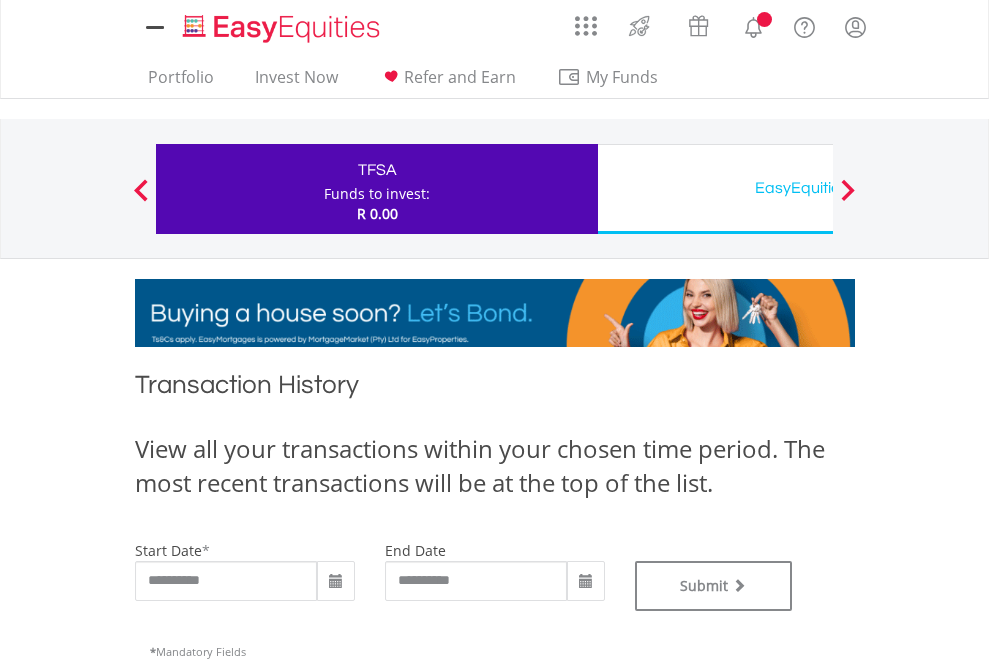 click on "EasyEquities USD" at bounding box center [818, 188] 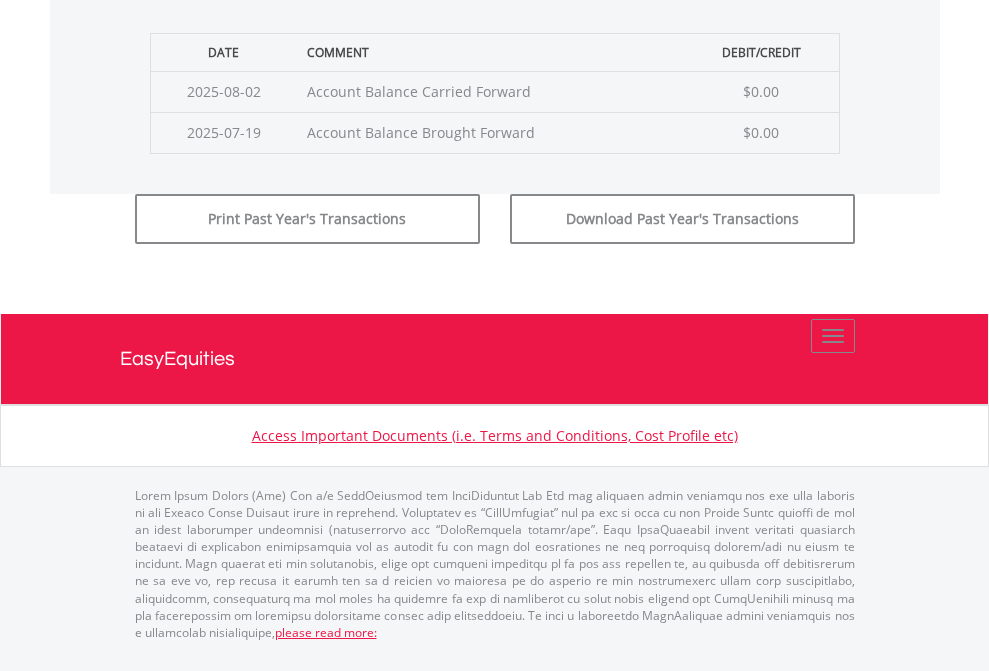 click on "Submit" at bounding box center (714, -183) 